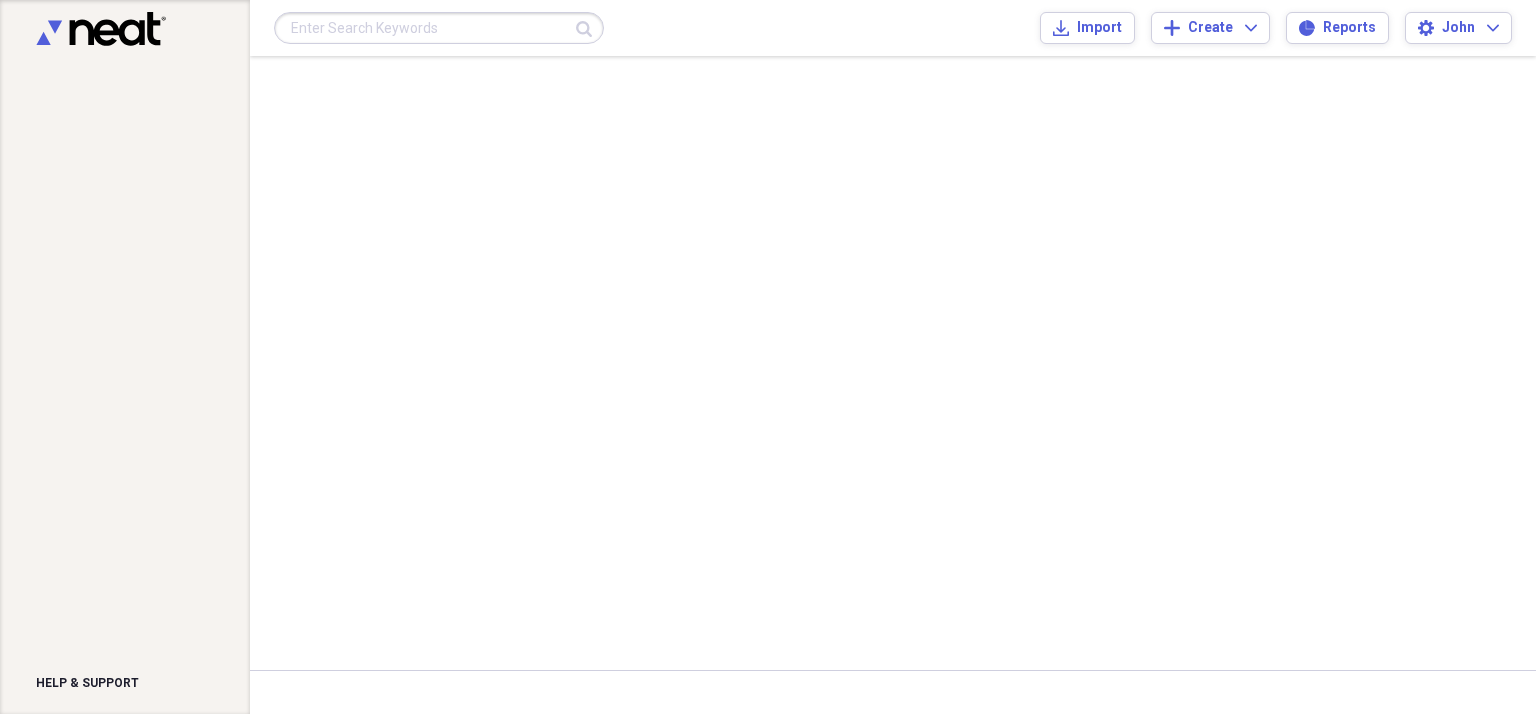 scroll, scrollTop: 0, scrollLeft: 0, axis: both 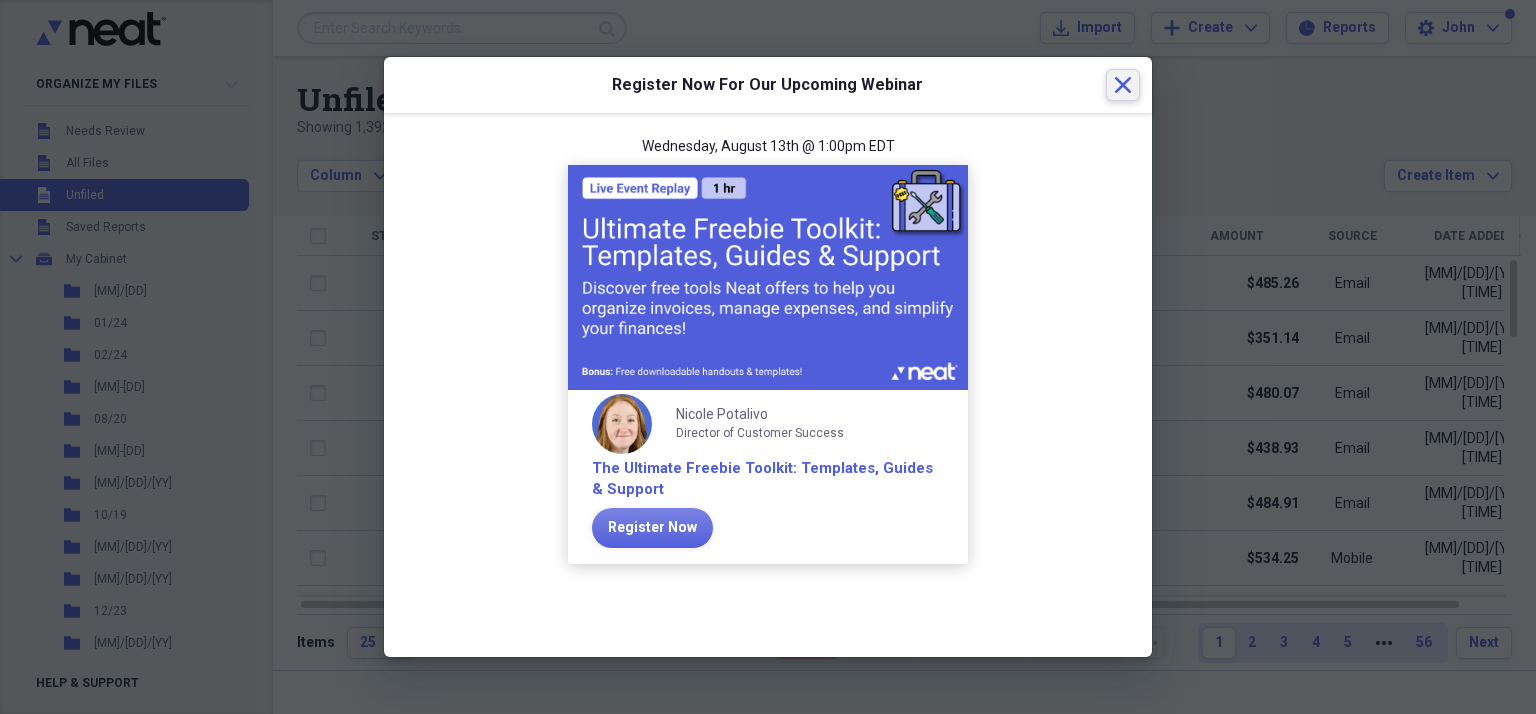 click on "Close" at bounding box center (1123, 85) 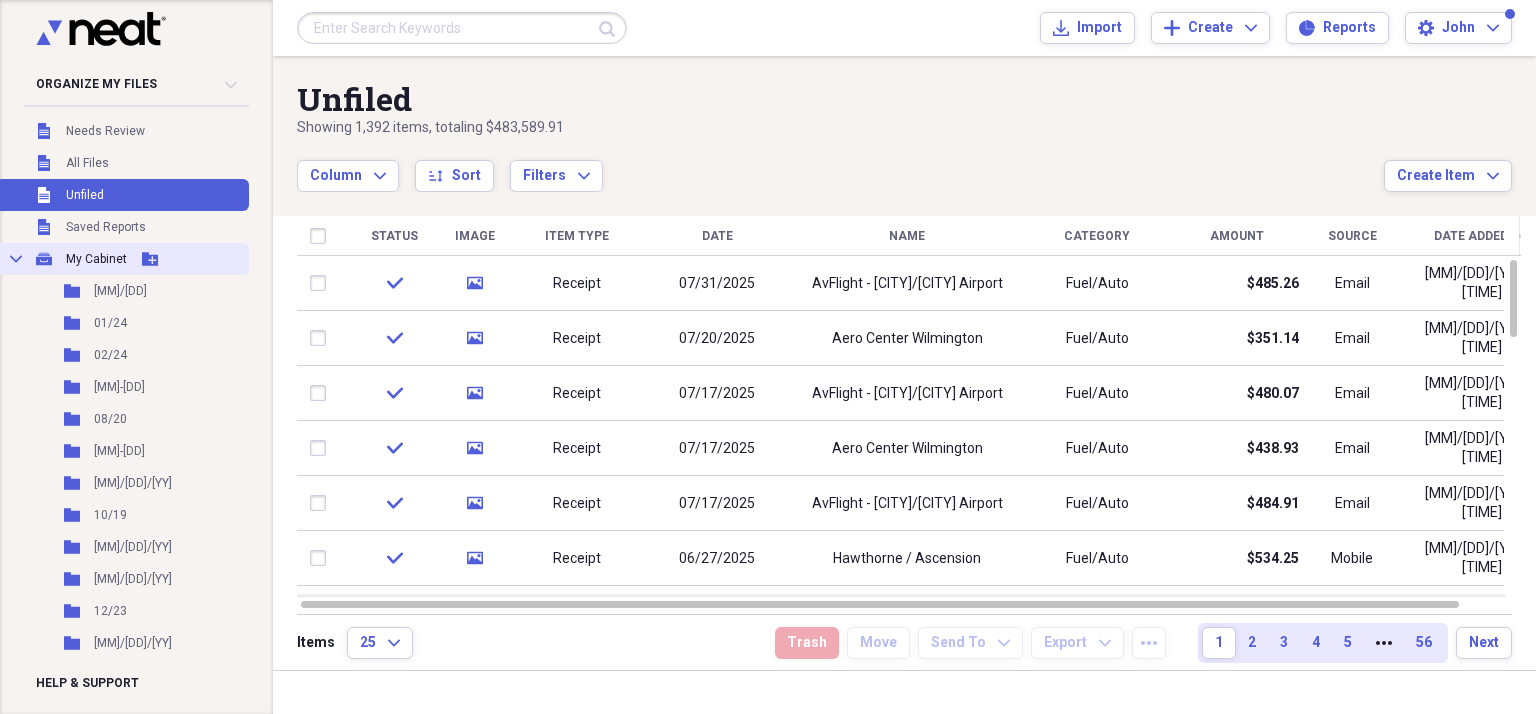 click on "Add Folder" 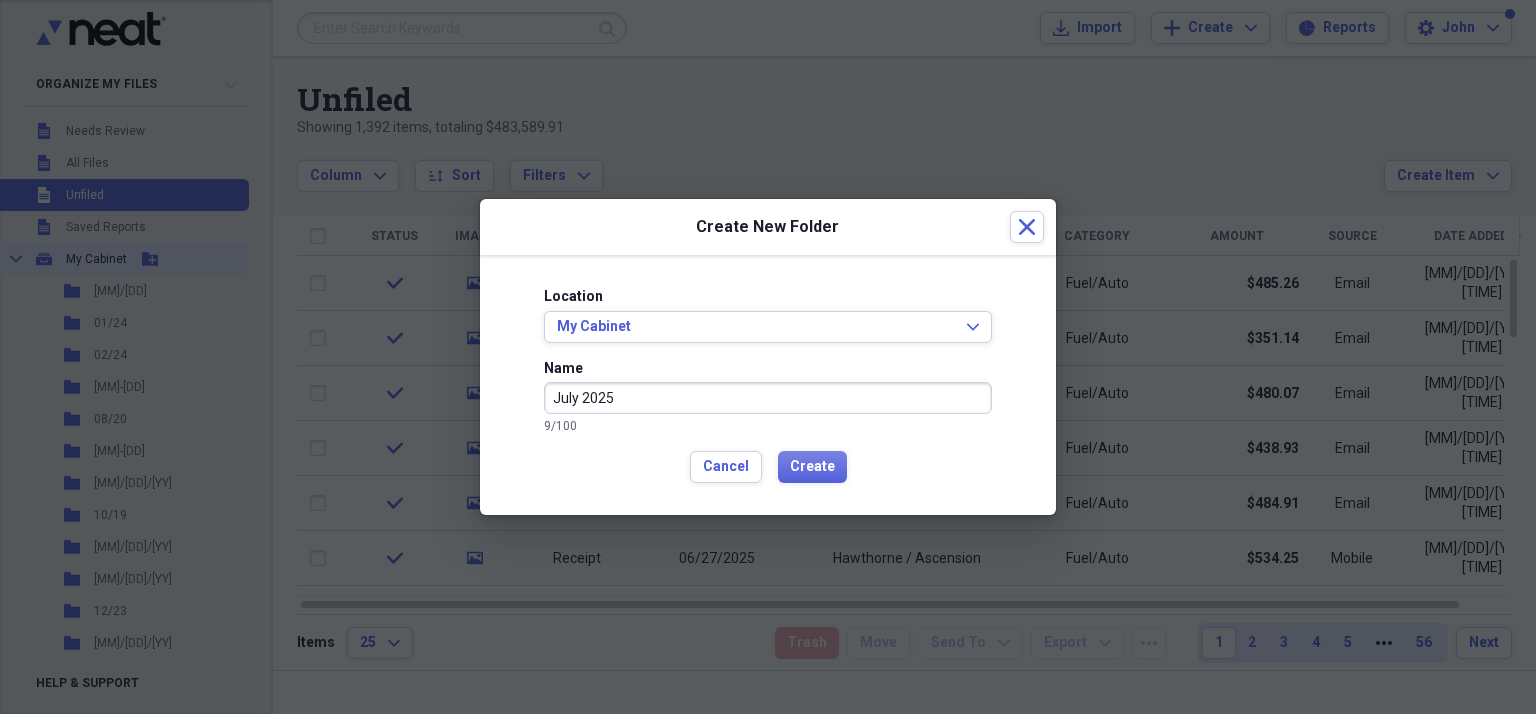 type on "July 2025" 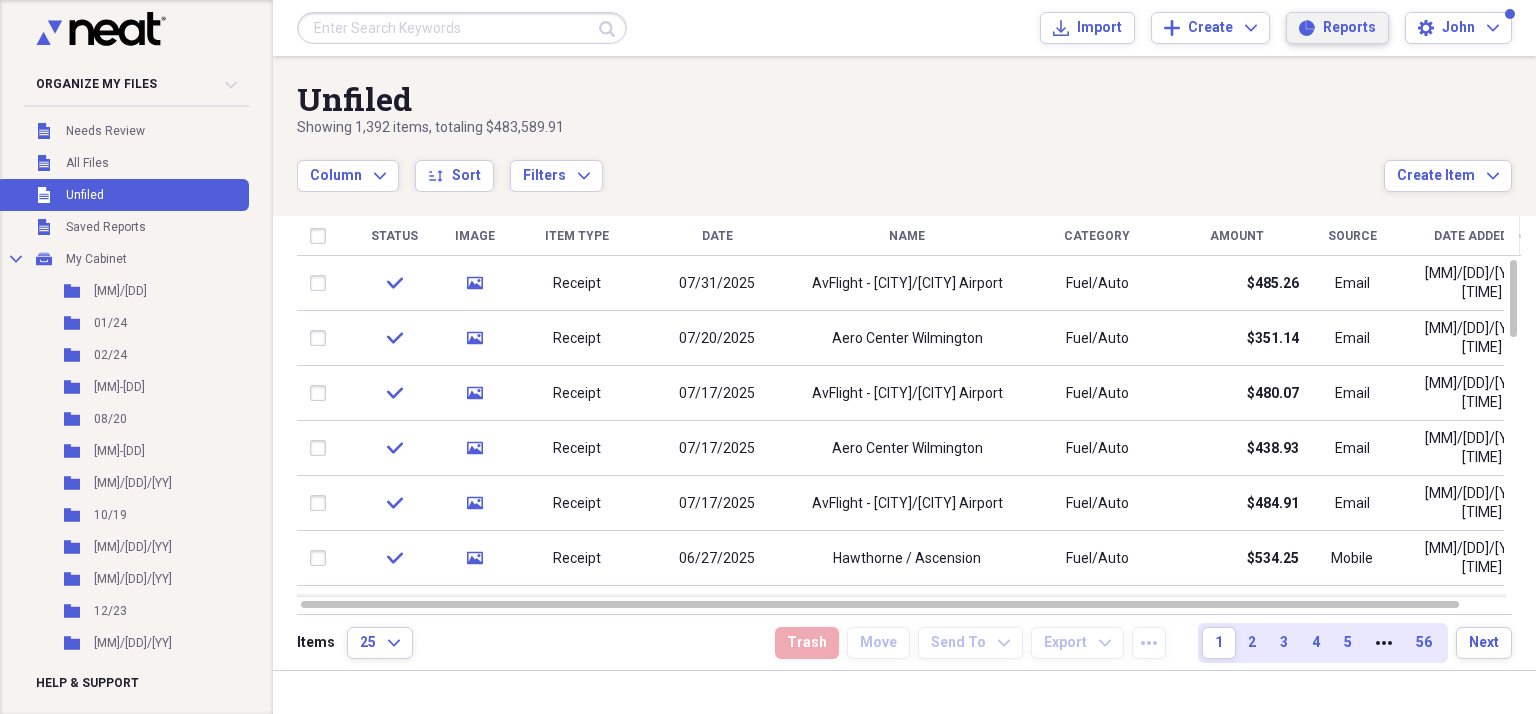 click on "Reports Reports" at bounding box center [1337, 28] 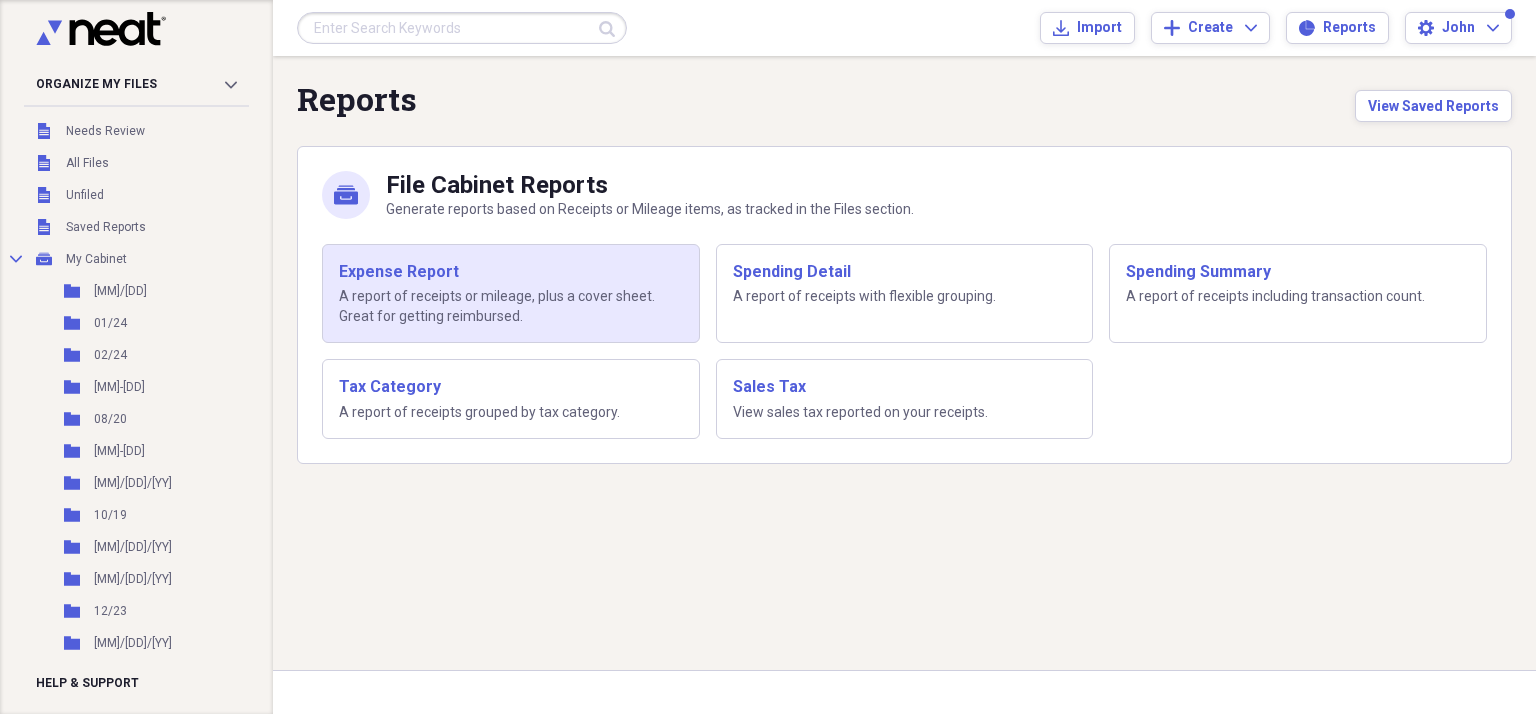 click on "Expense Report" at bounding box center [511, 272] 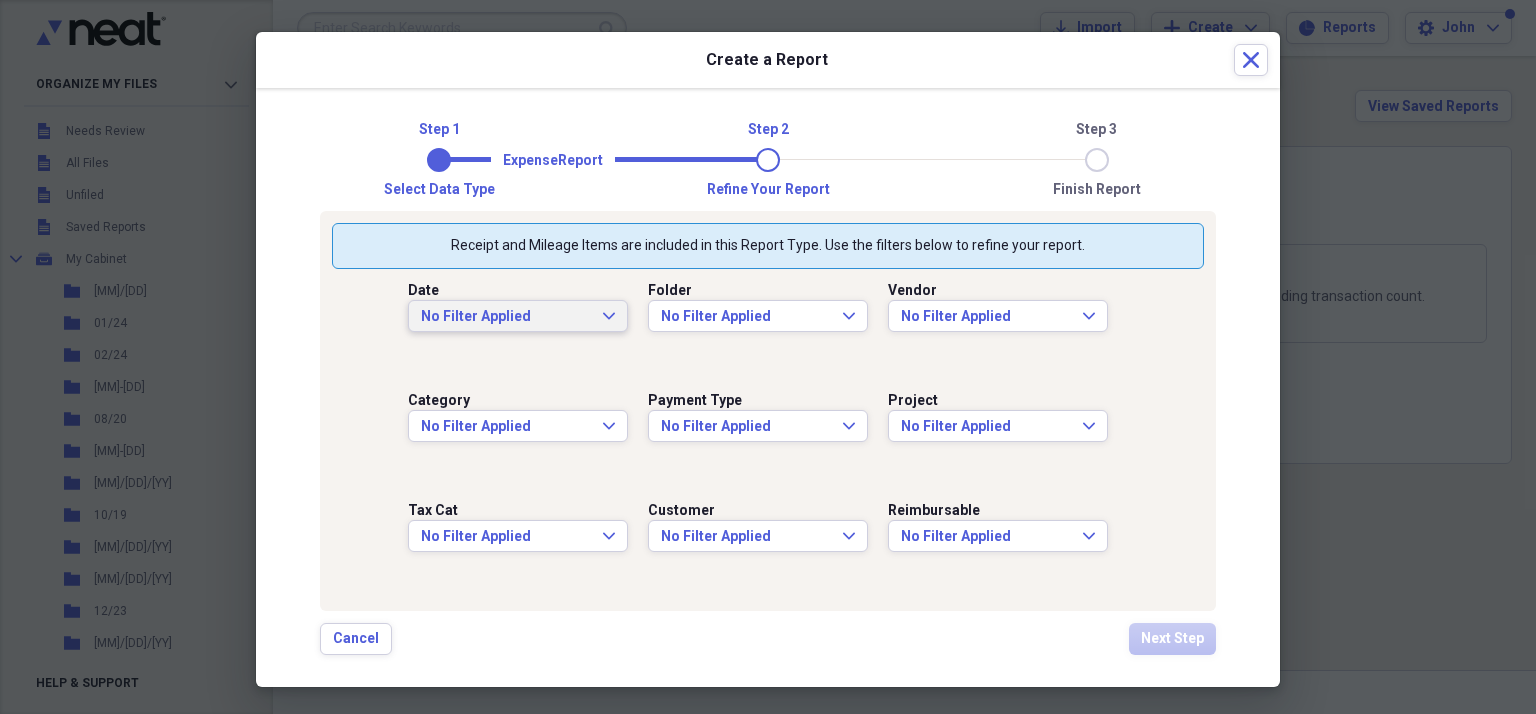 click on "No Filter Applied" at bounding box center (506, 317) 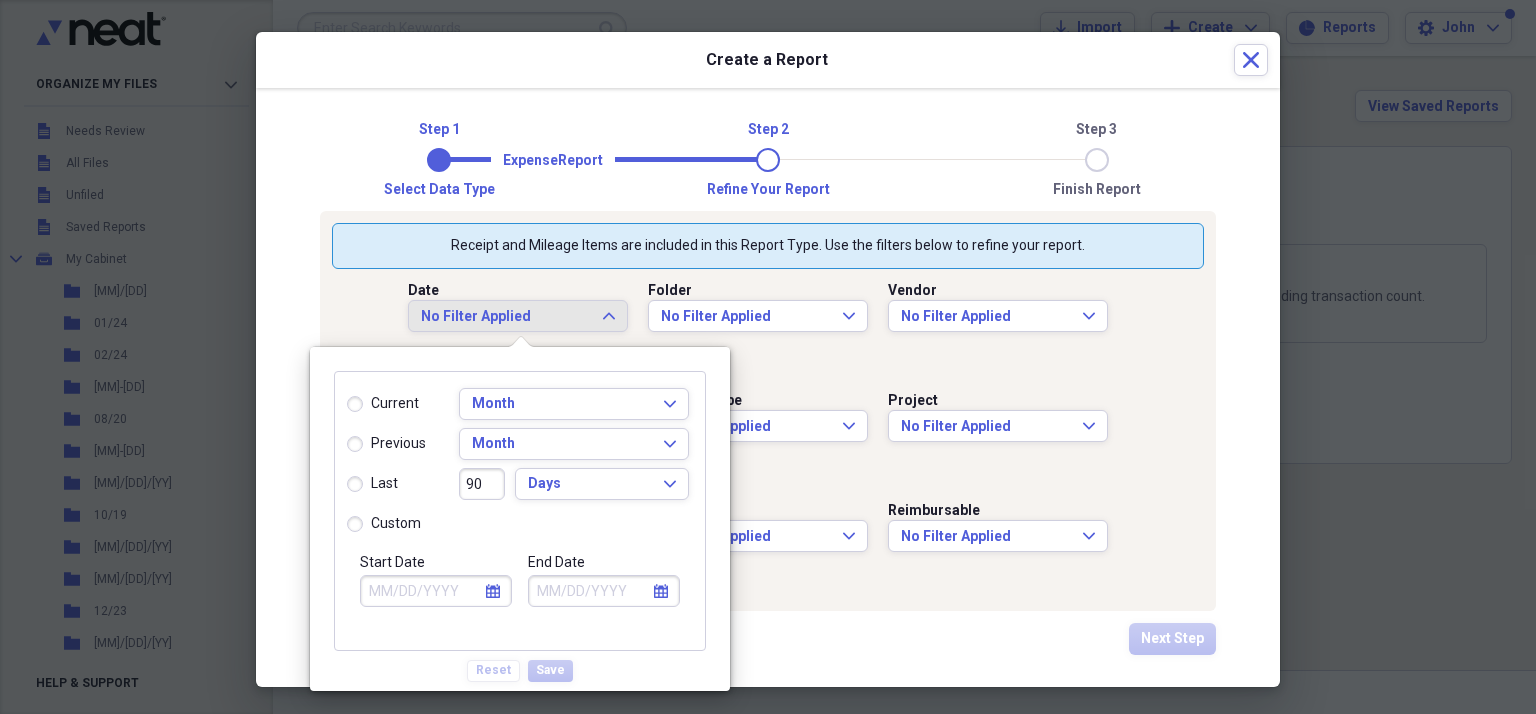 click 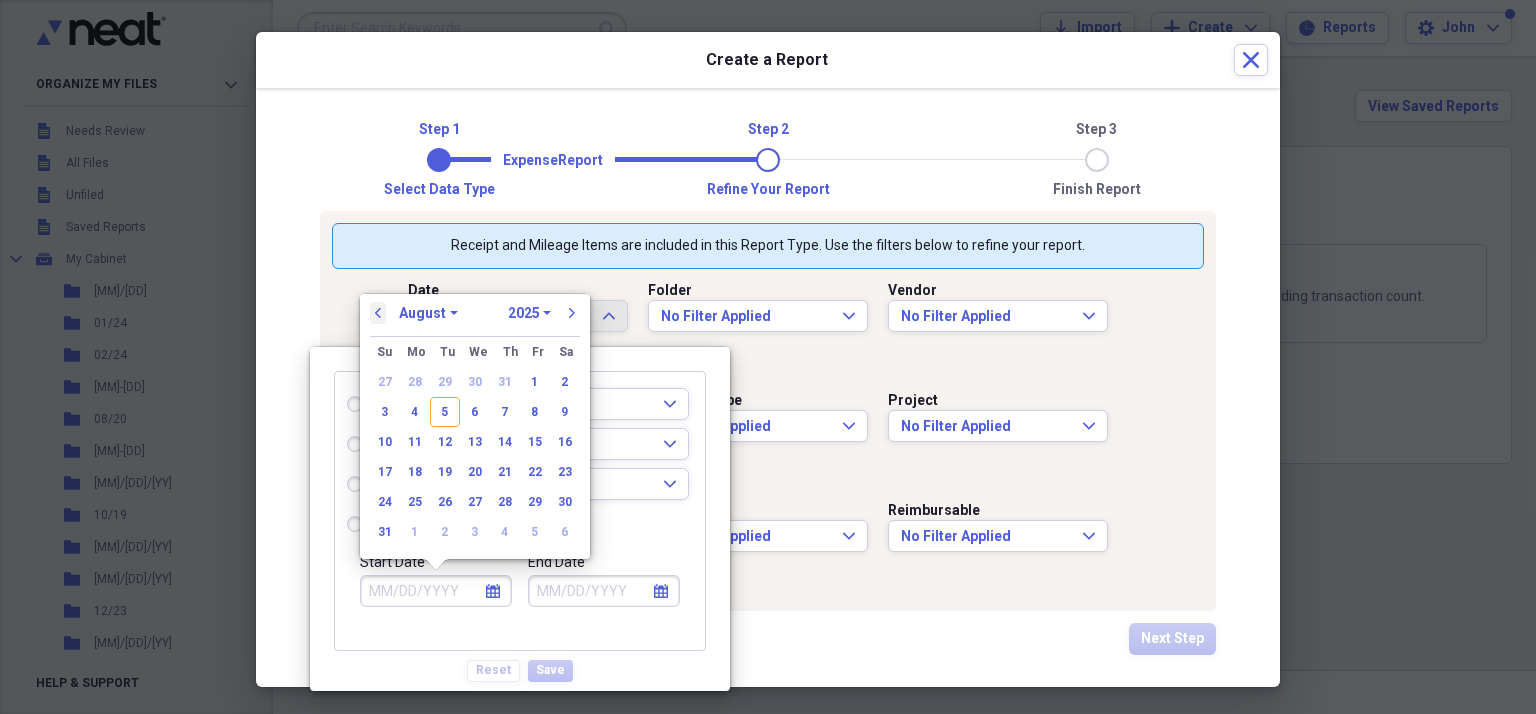 click on "previous" at bounding box center [378, 313] 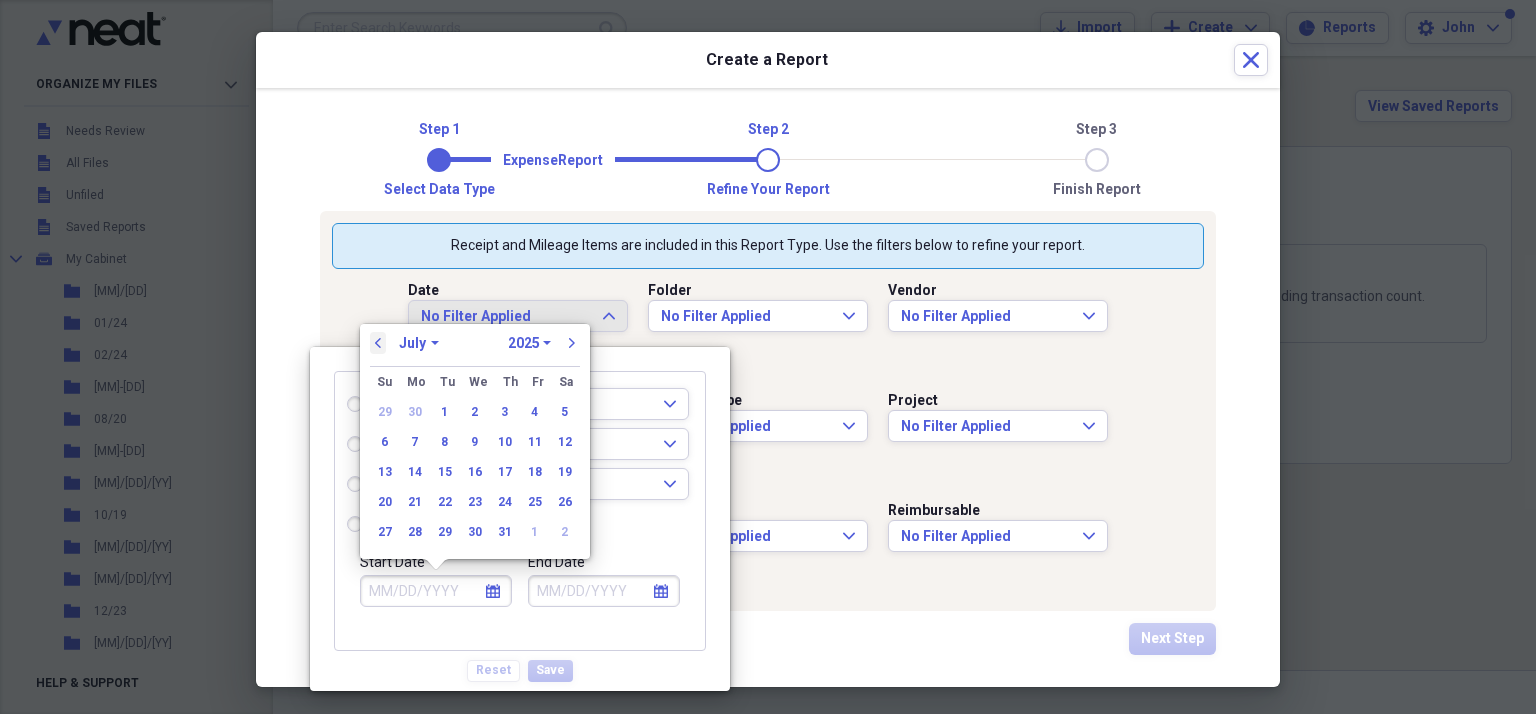 click on "previous" at bounding box center [378, 343] 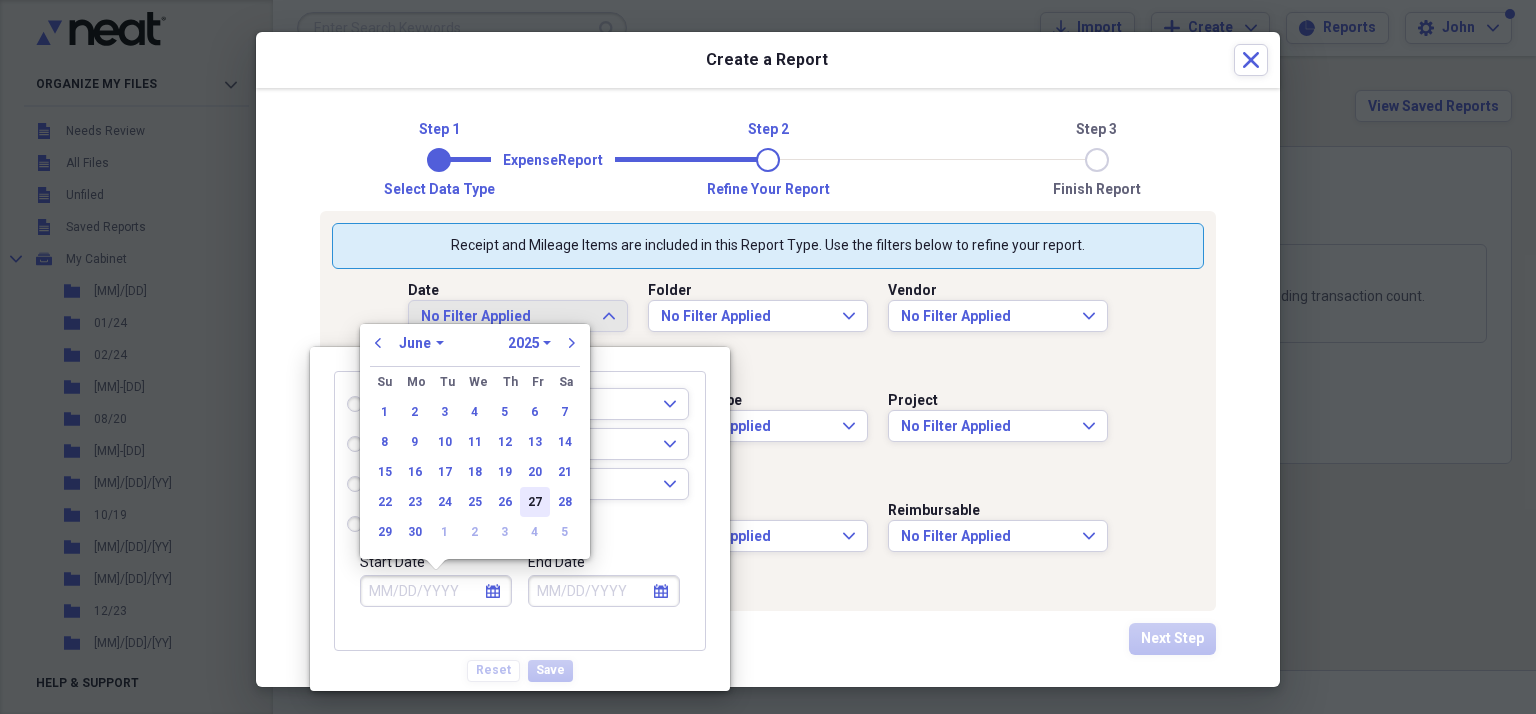 click on "27" at bounding box center [535, 502] 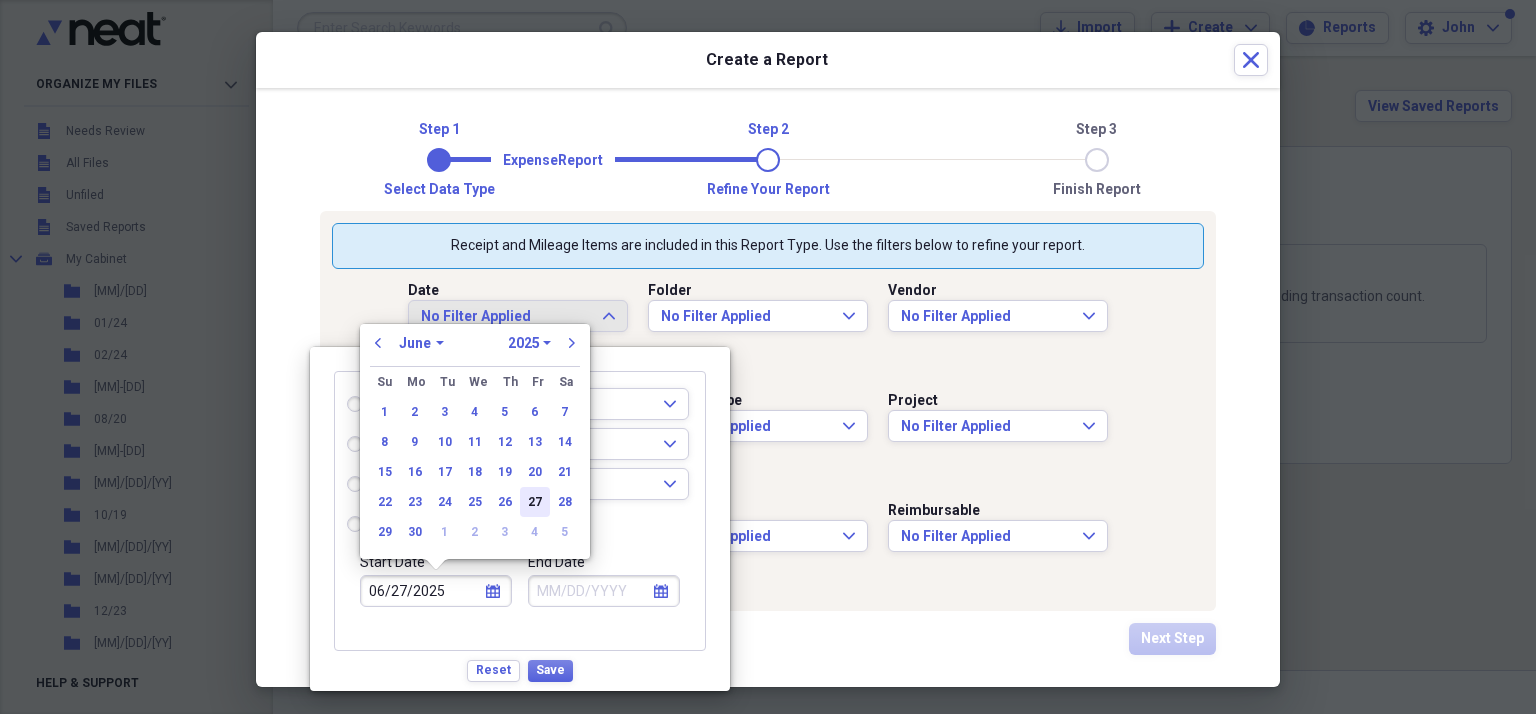 radio on "true" 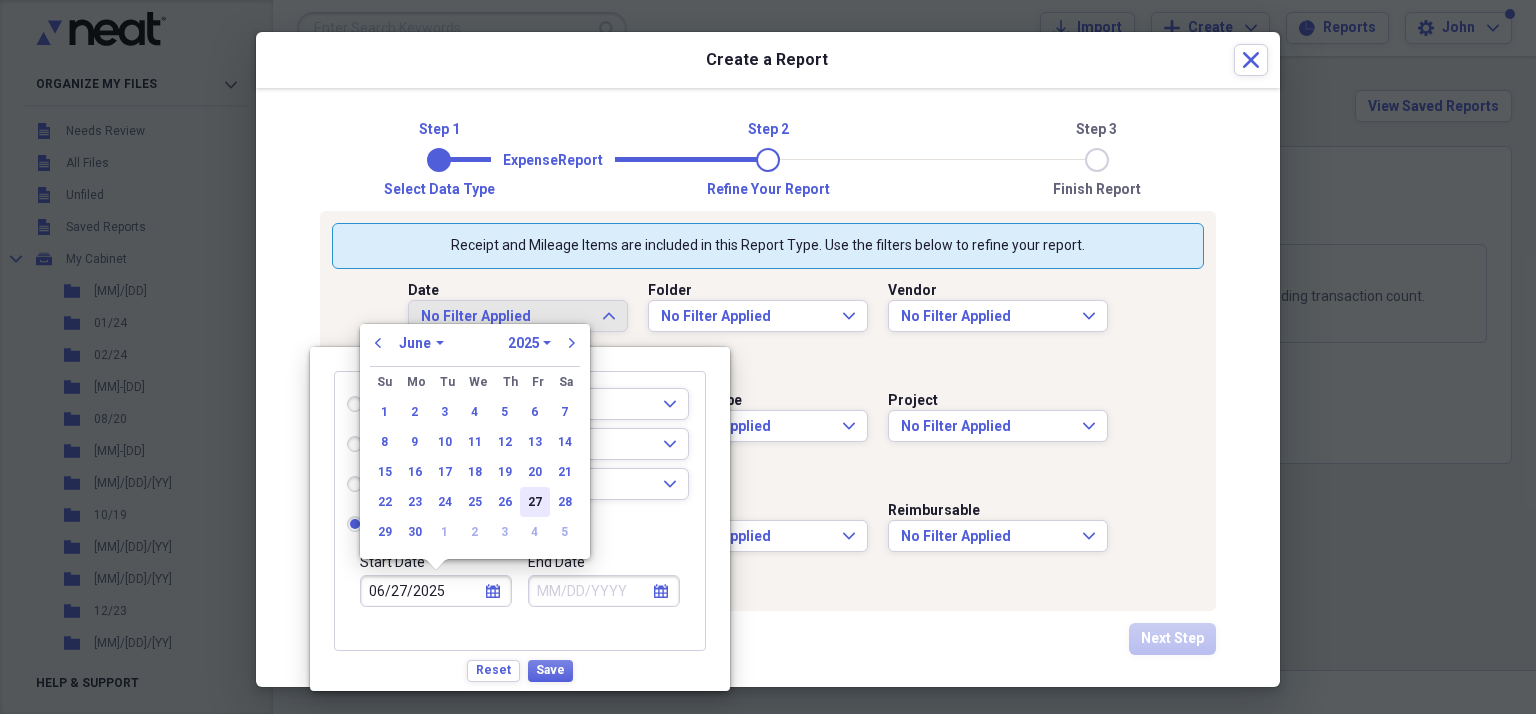 type on "06/27/2025" 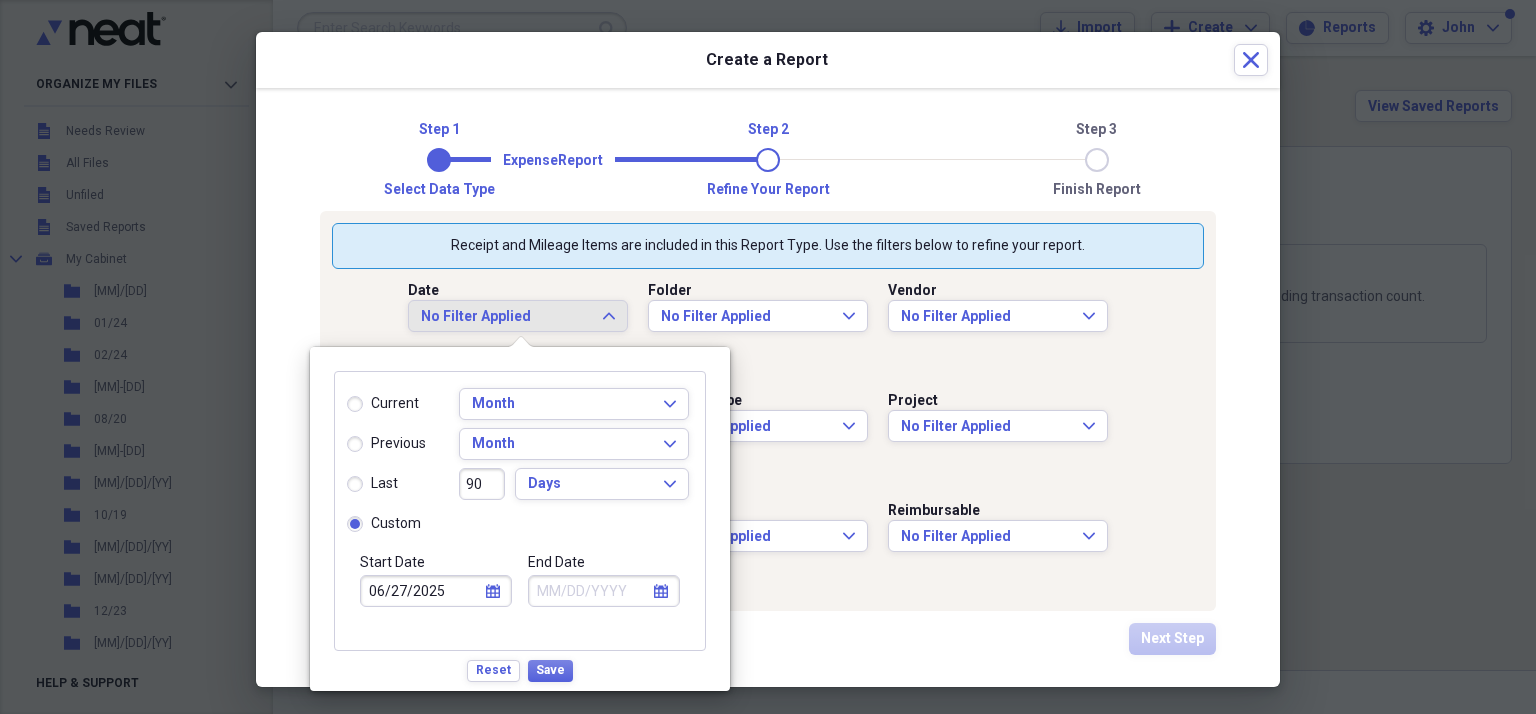 click on "calendar Calendar" at bounding box center (661, 591) 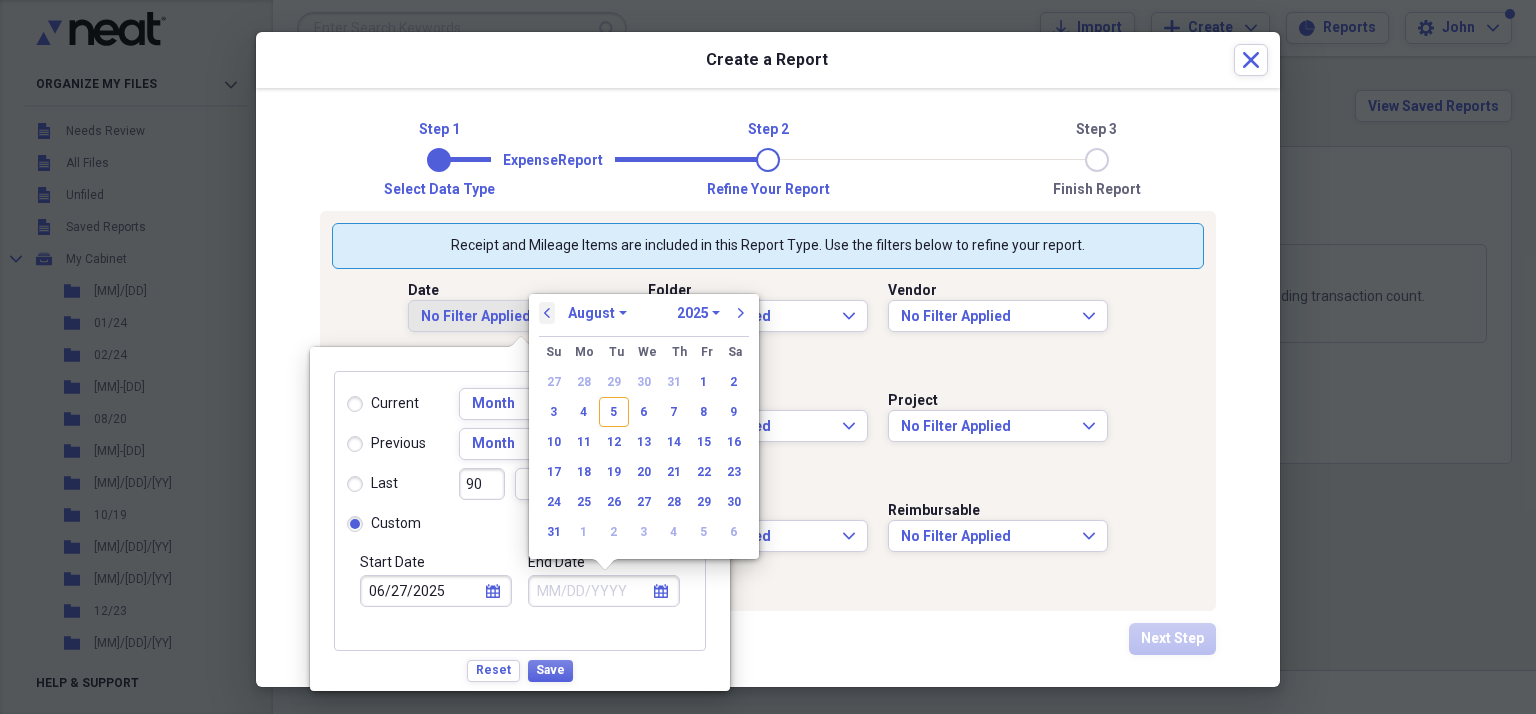 click on "previous" at bounding box center (547, 313) 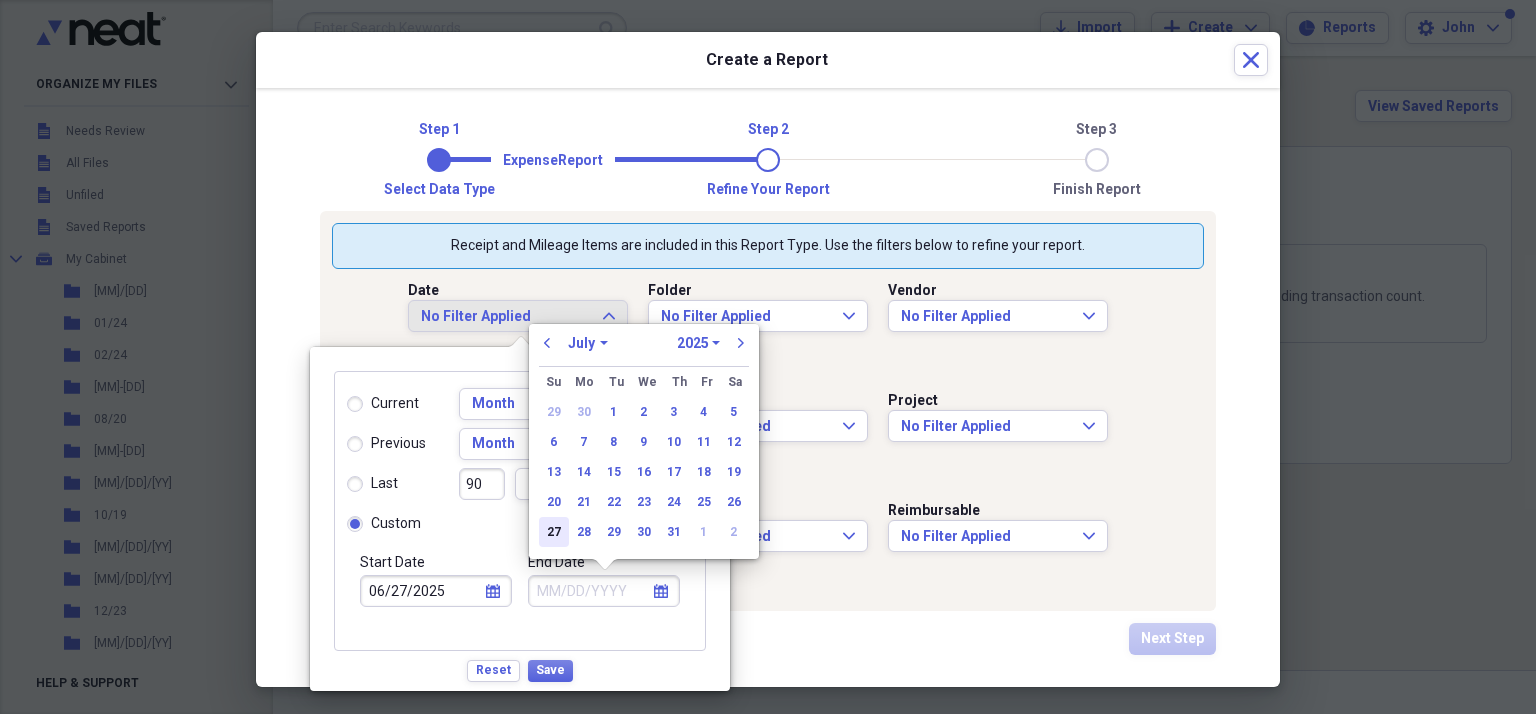 click on "27" at bounding box center (554, 532) 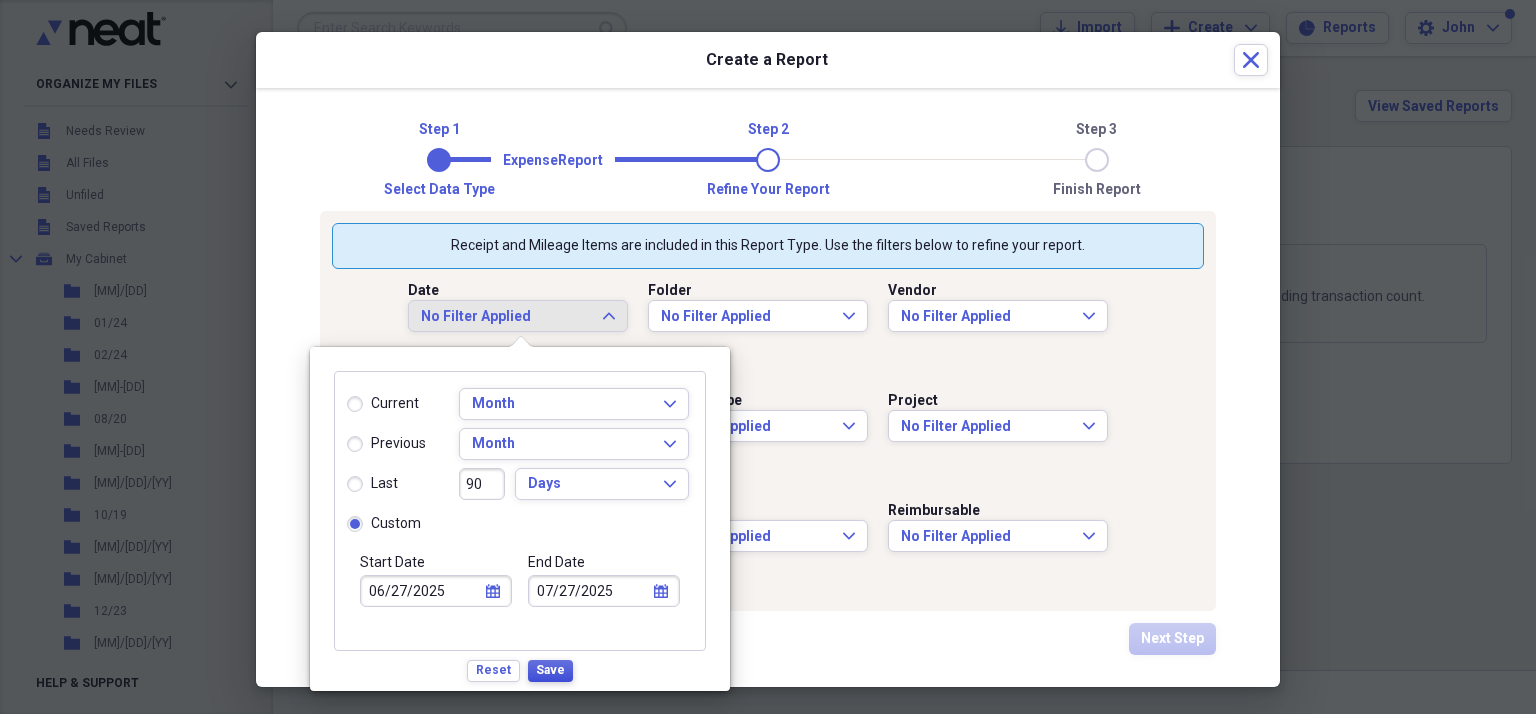 click on "Save" at bounding box center (550, 670) 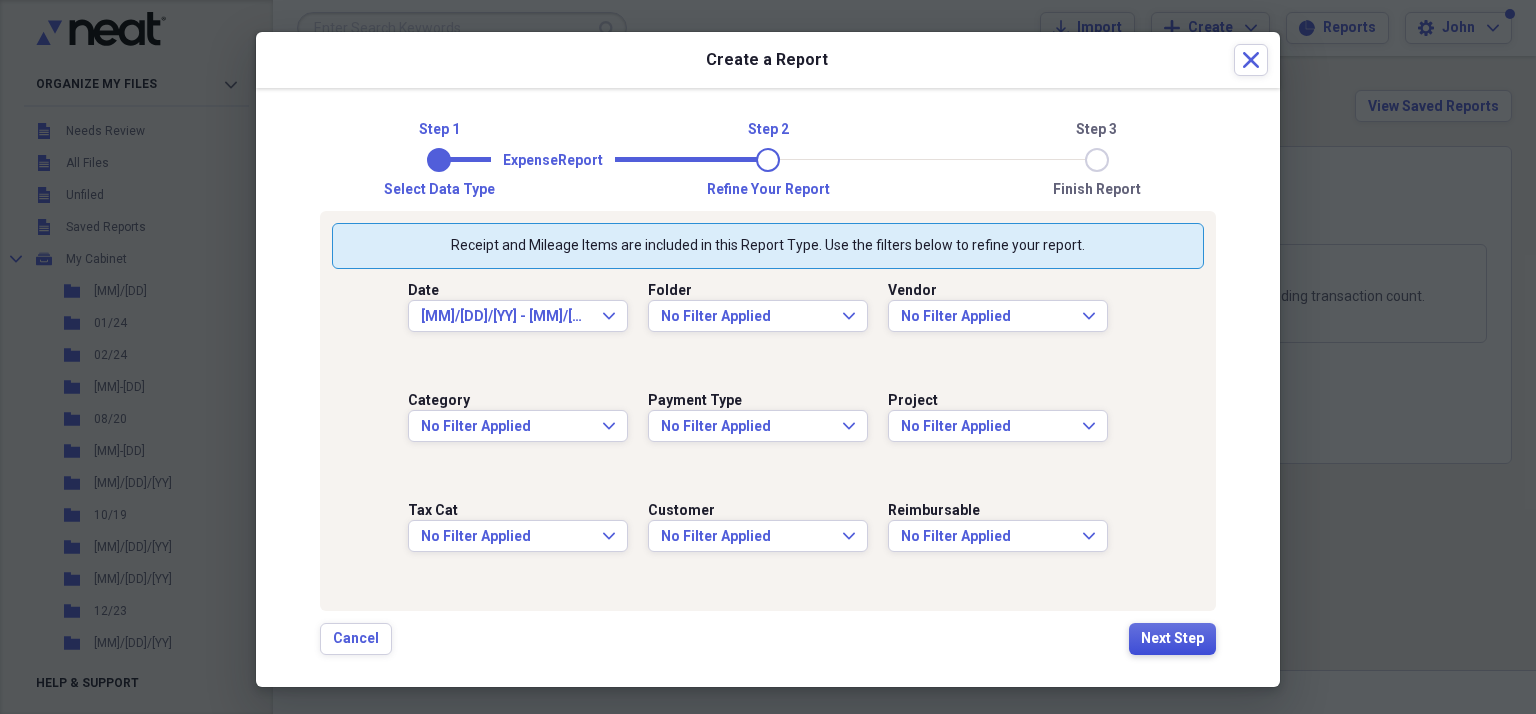 click on "Next Step" at bounding box center (1172, 639) 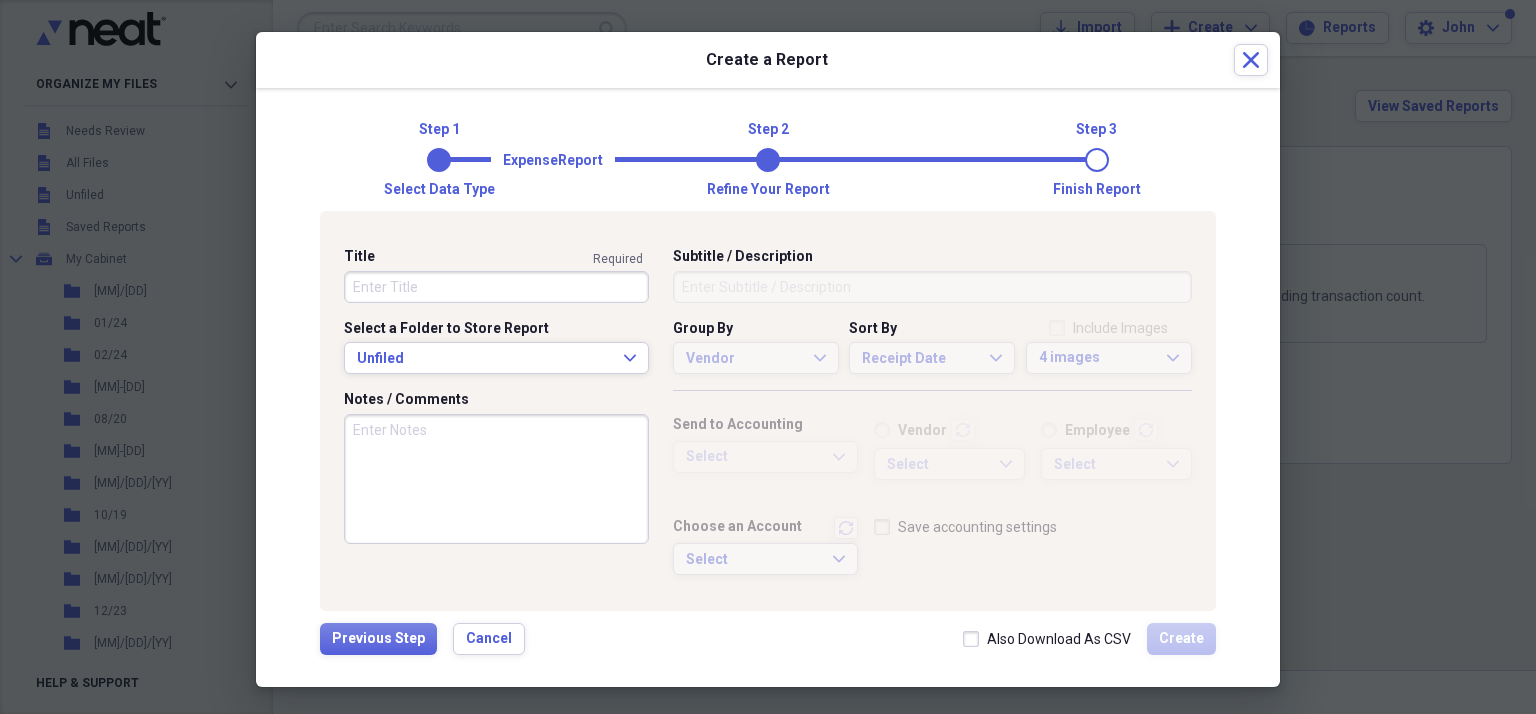 click on "Title" at bounding box center (496, 287) 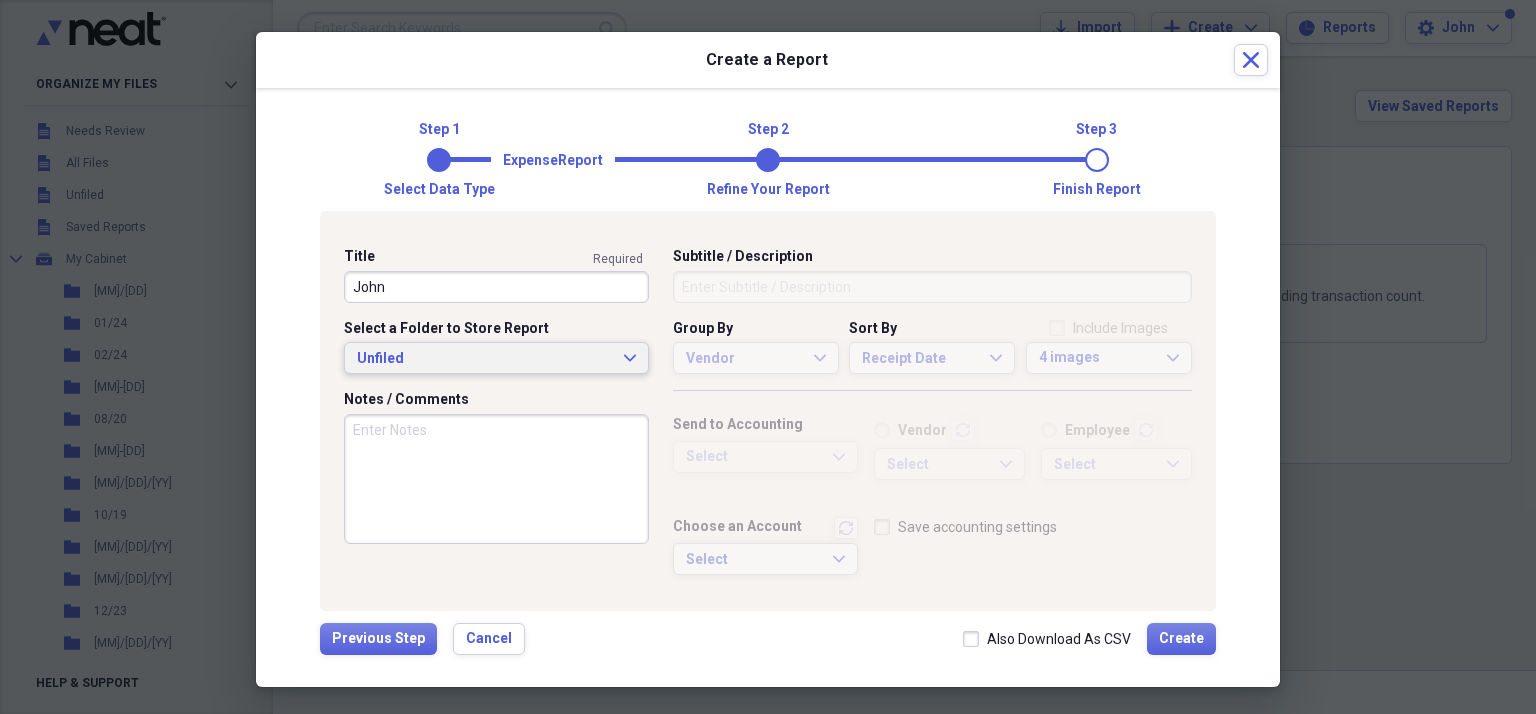 type on "John" 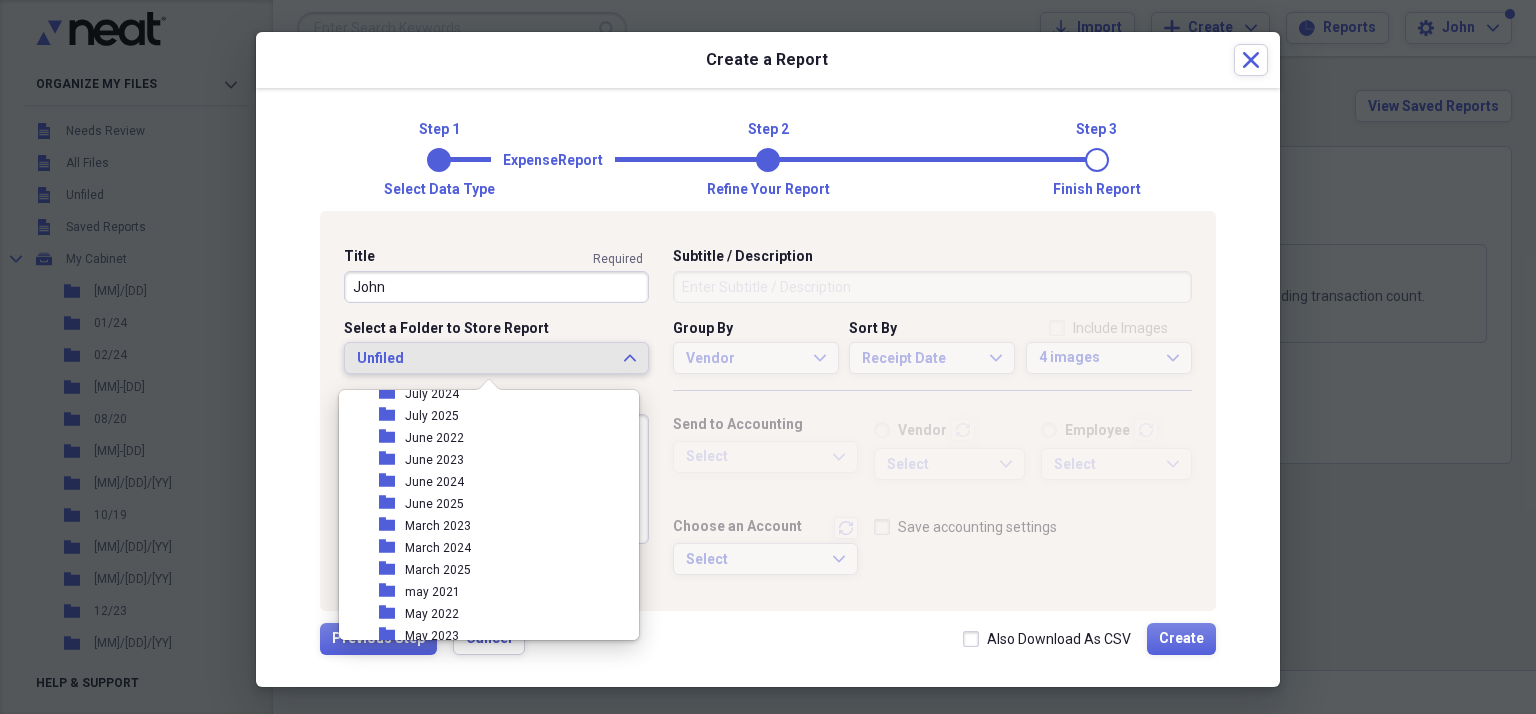 scroll, scrollTop: 1100, scrollLeft: 0, axis: vertical 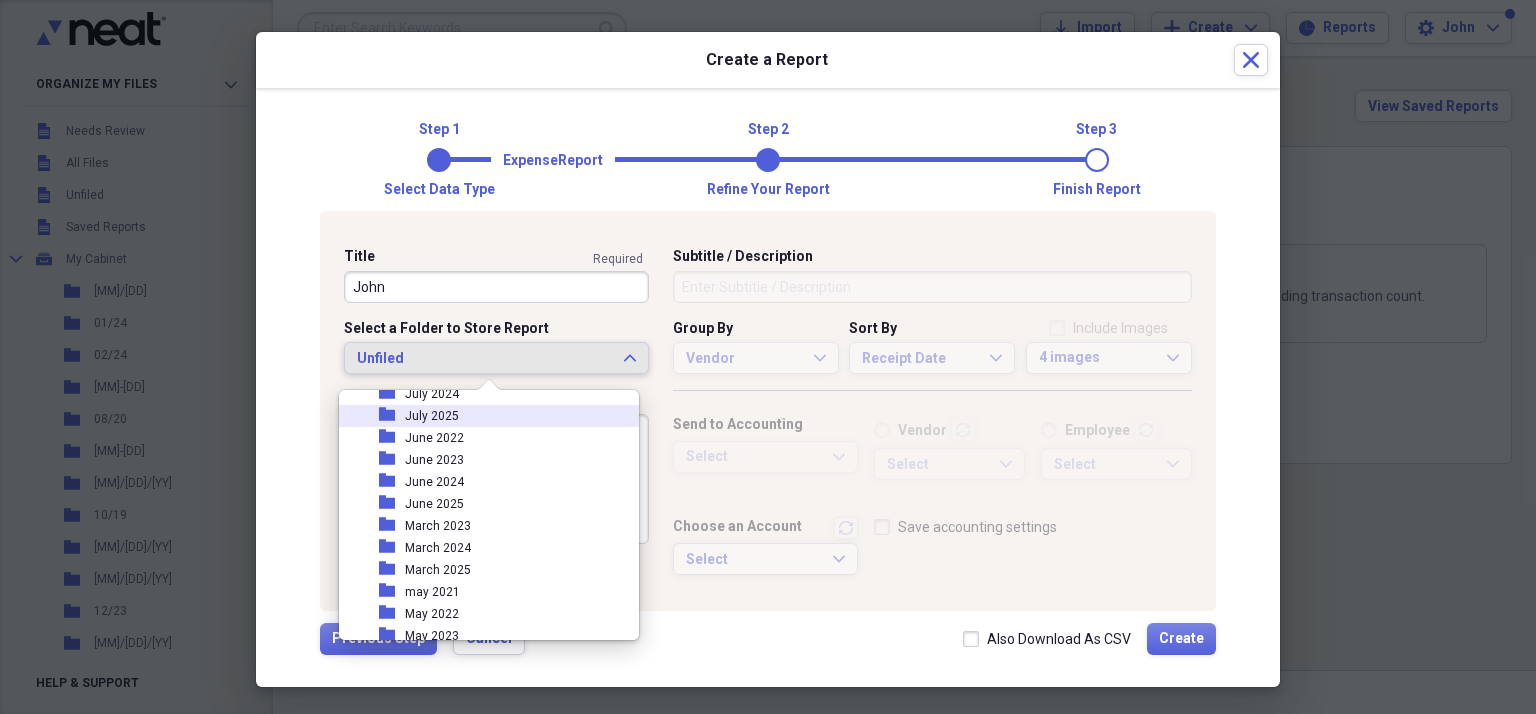 click on "July 2025" at bounding box center [432, 416] 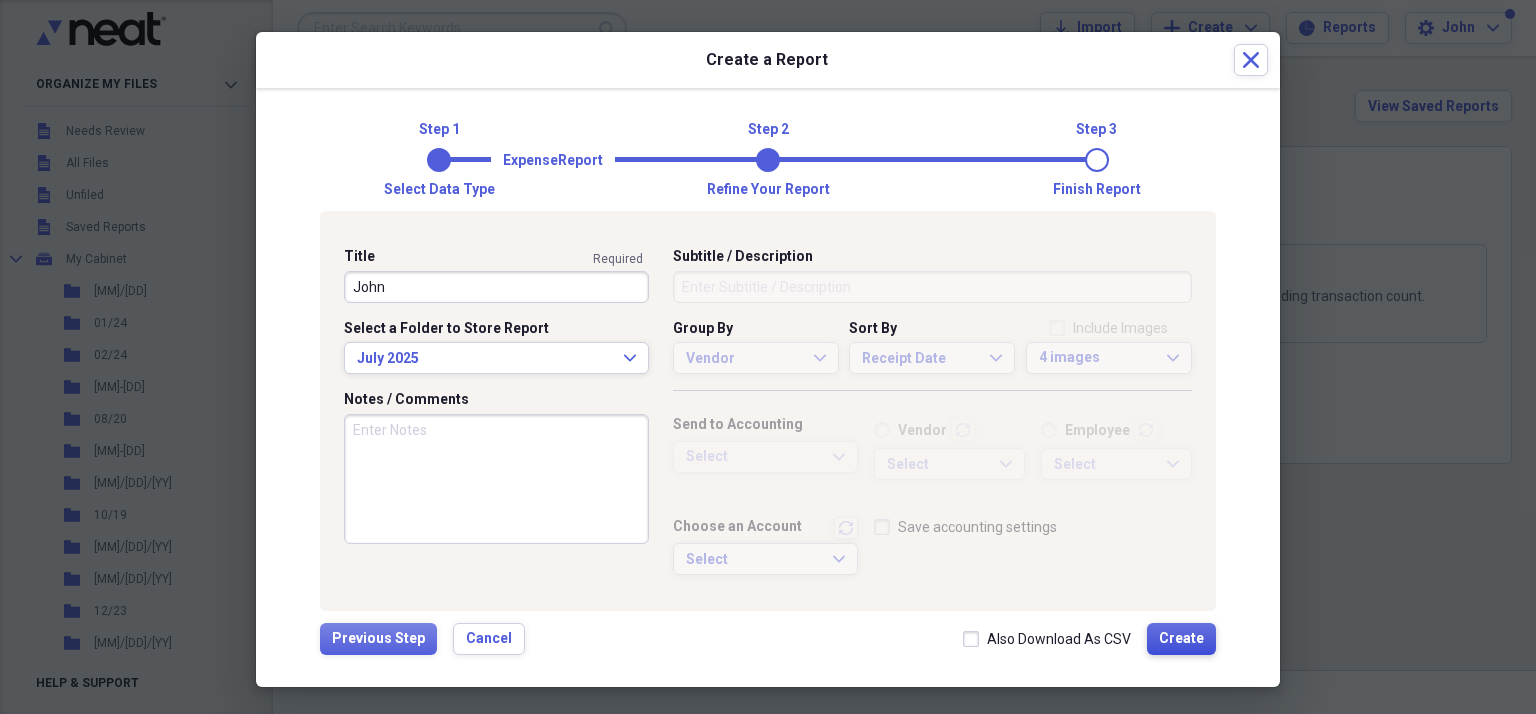 click on "Create" at bounding box center (1181, 639) 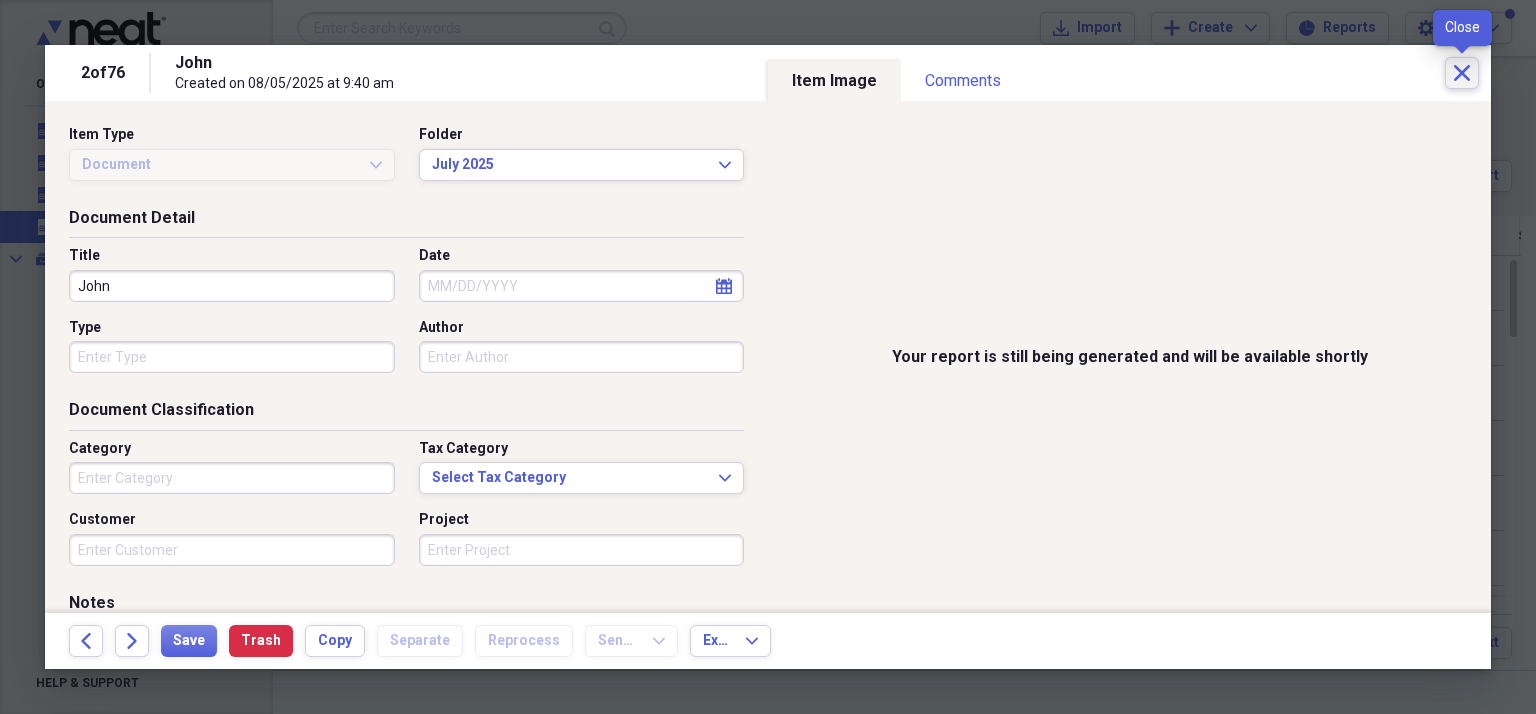click 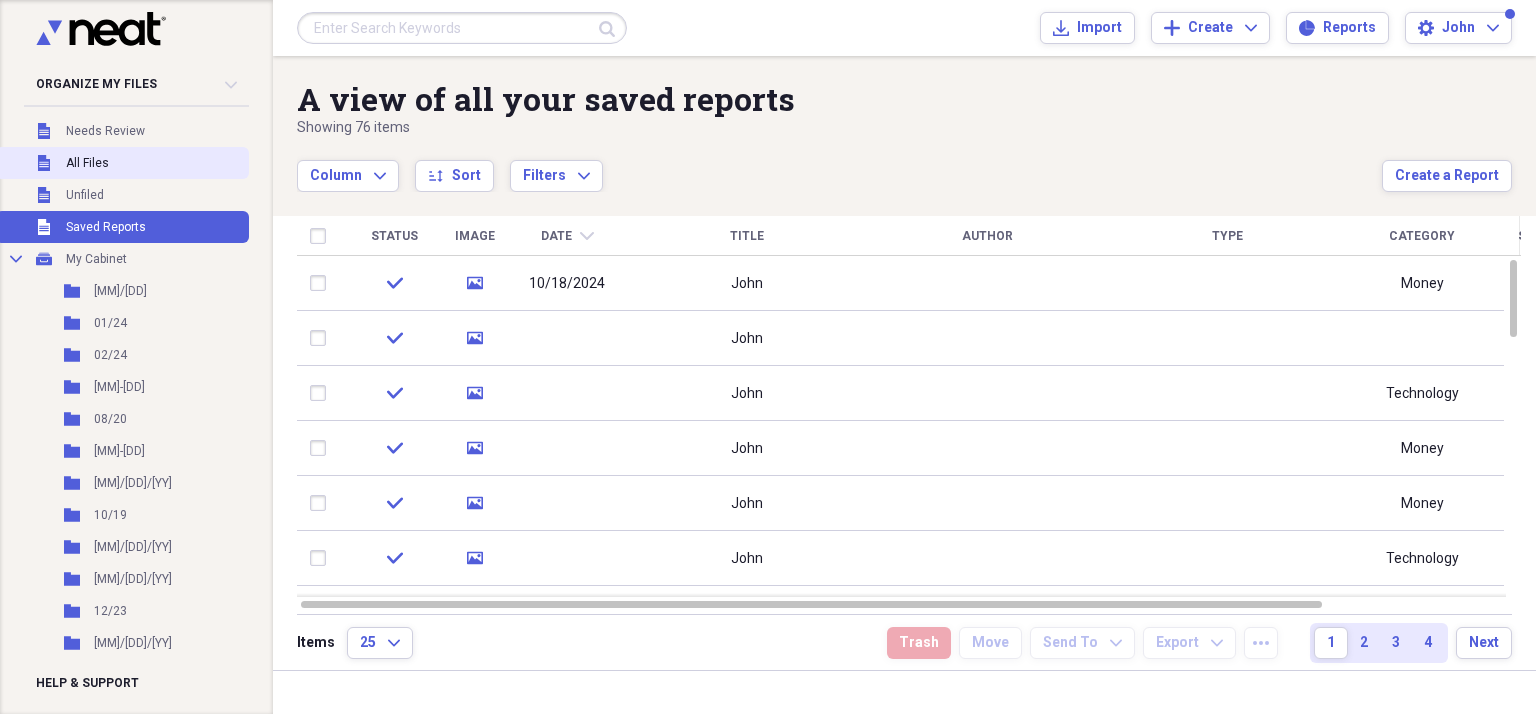 click on "All Files" at bounding box center [87, 163] 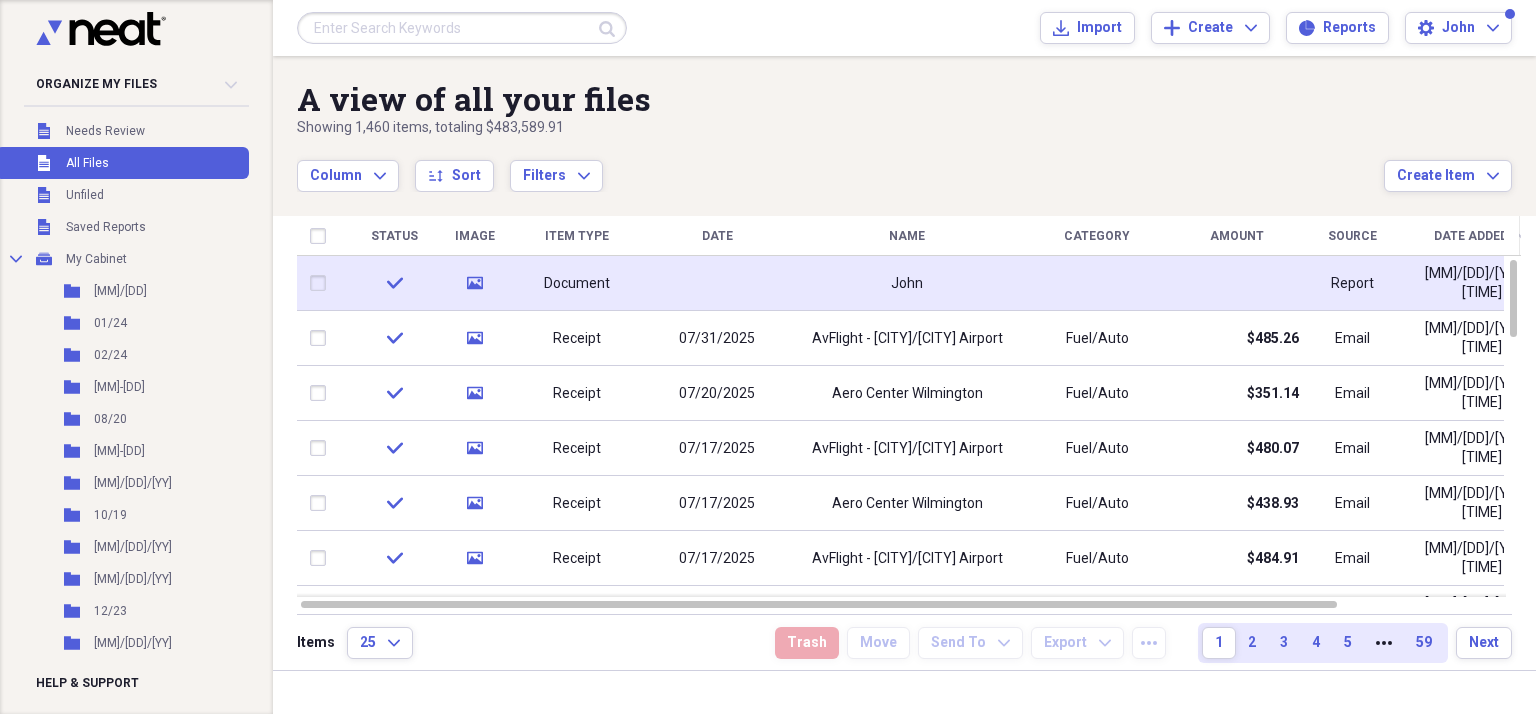 click on "John" at bounding box center [907, 283] 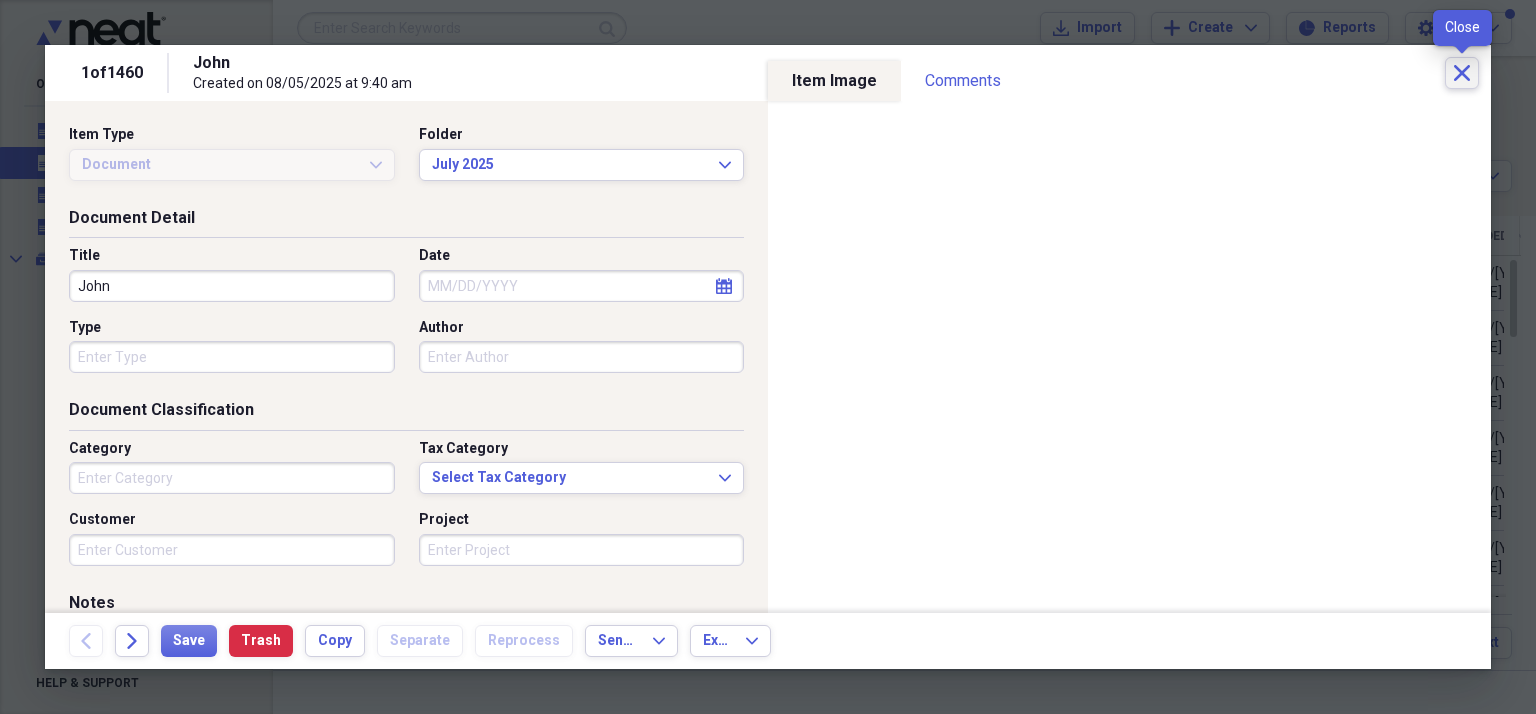 click 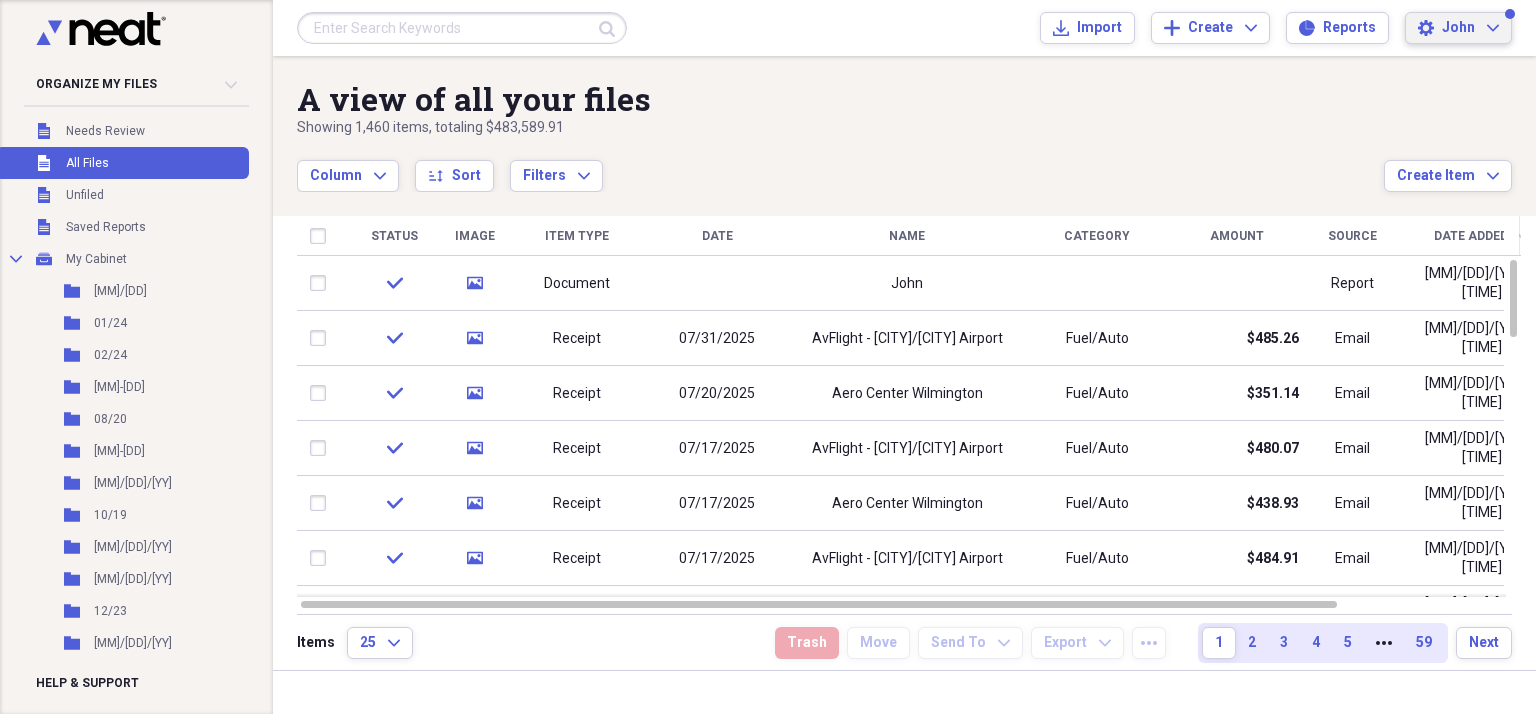 click on "Settings John Expand" at bounding box center [1458, 28] 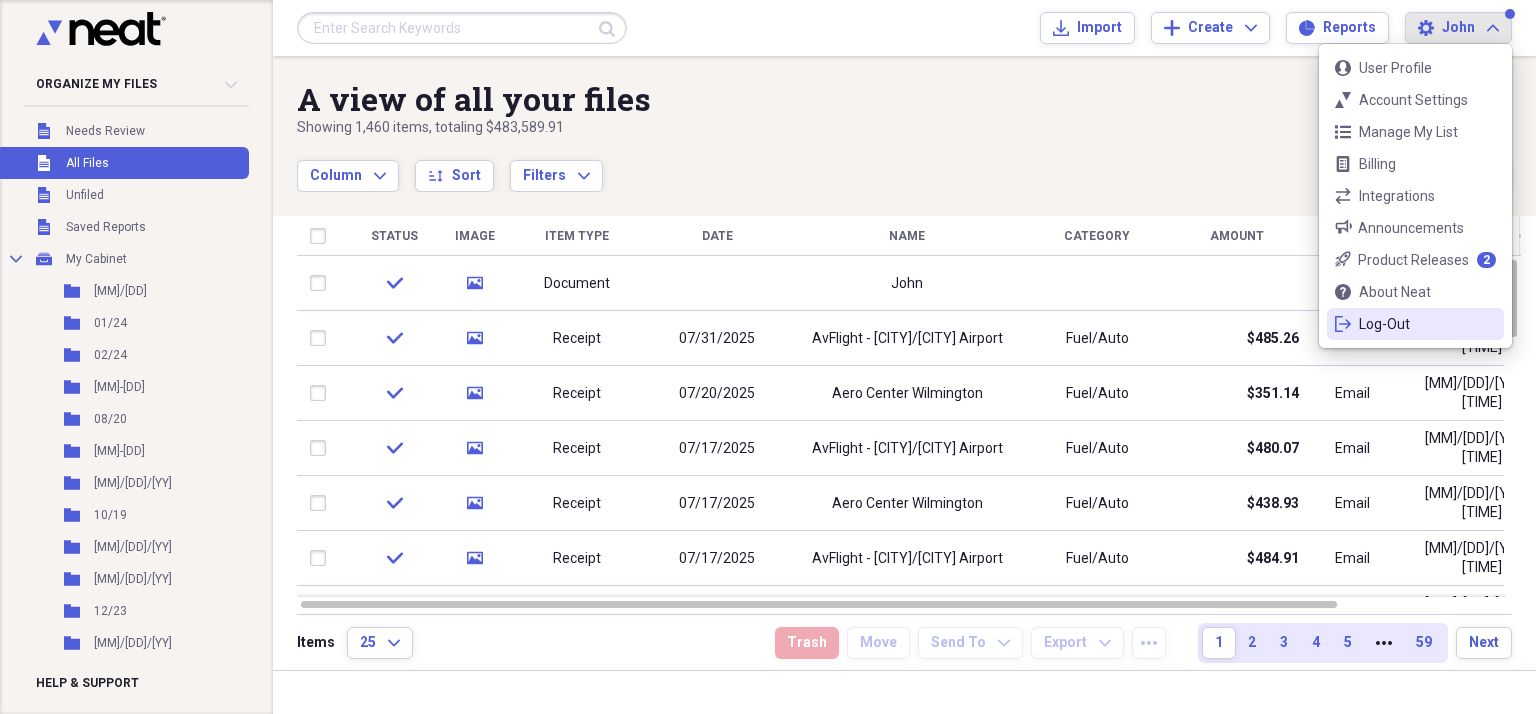 click on "Log-Out" at bounding box center [1415, 324] 